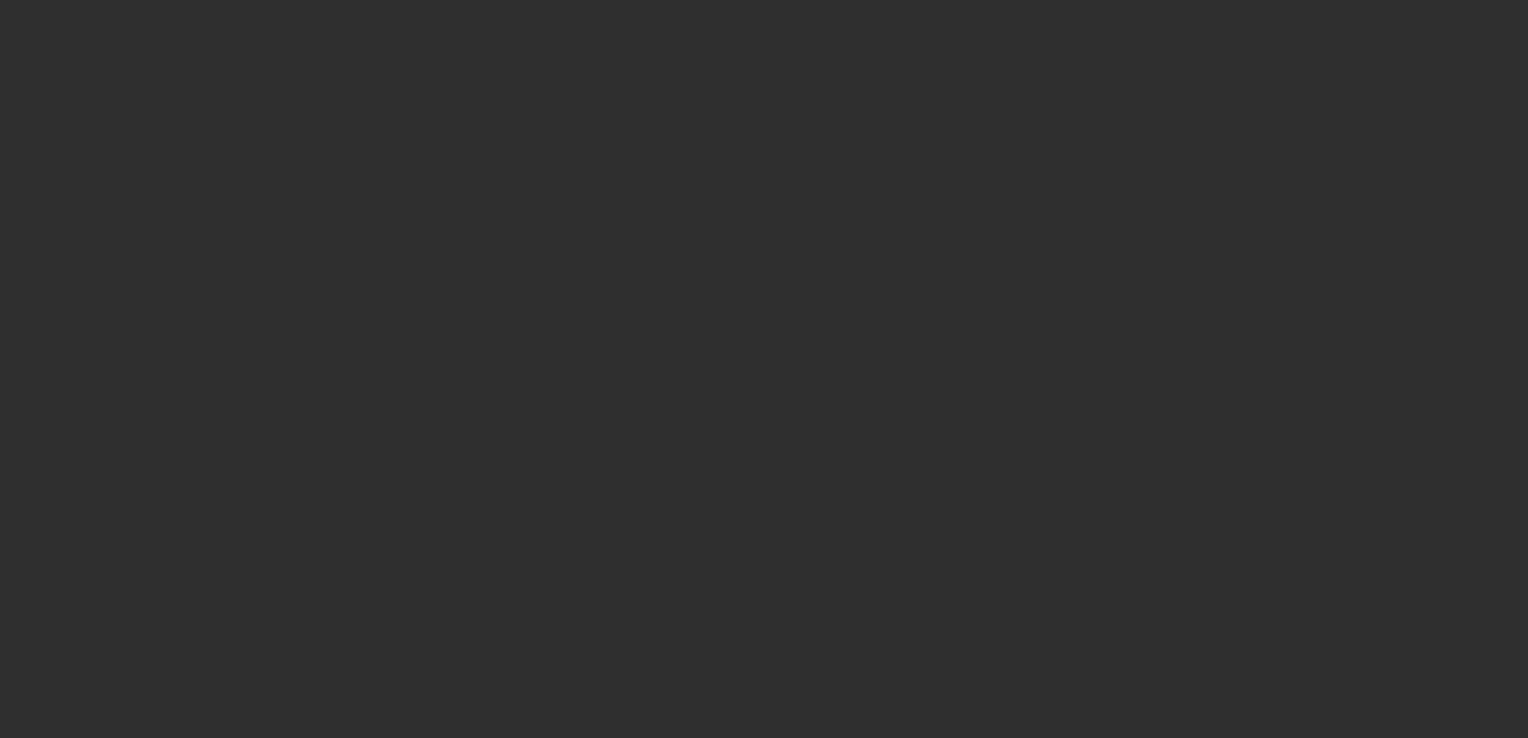 scroll, scrollTop: 0, scrollLeft: 0, axis: both 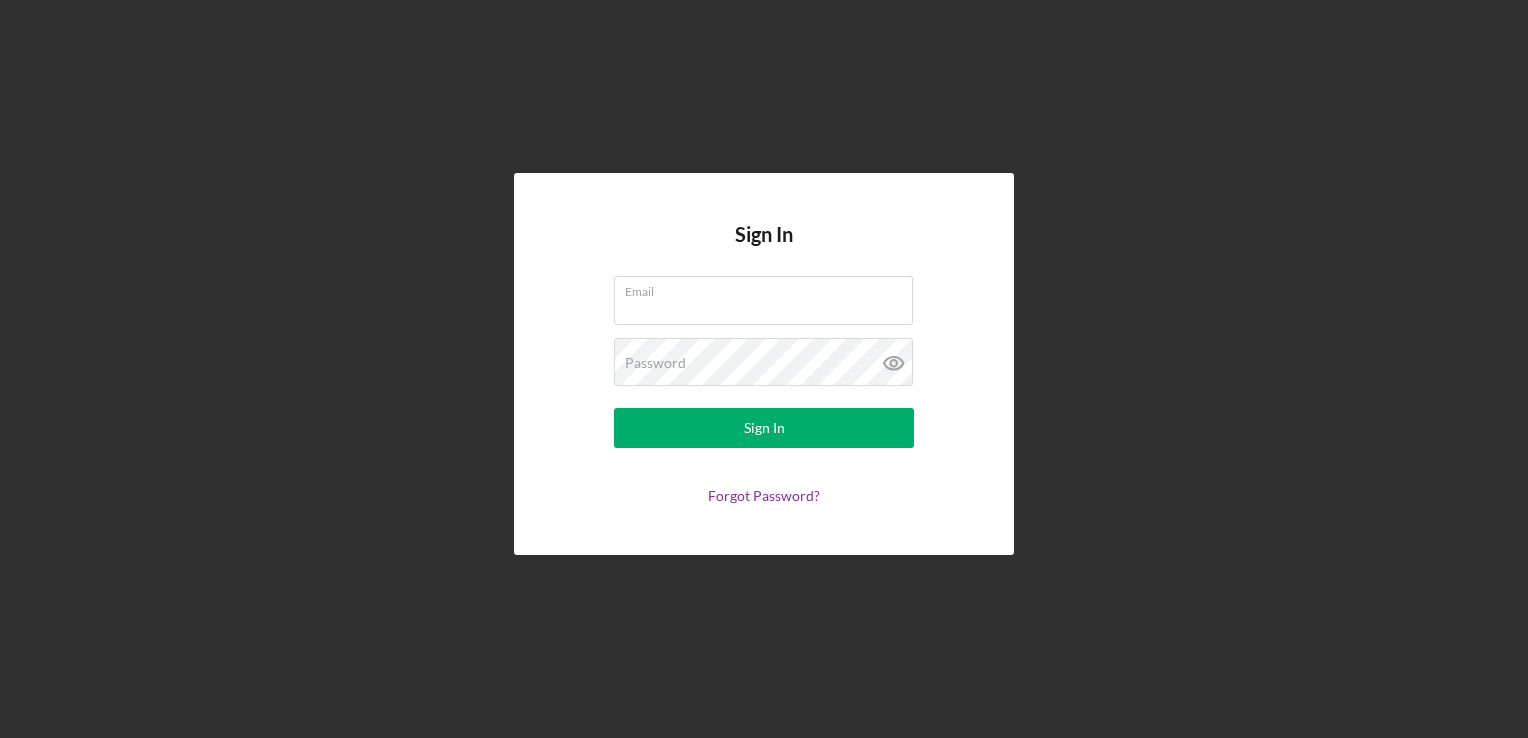 type on "u" 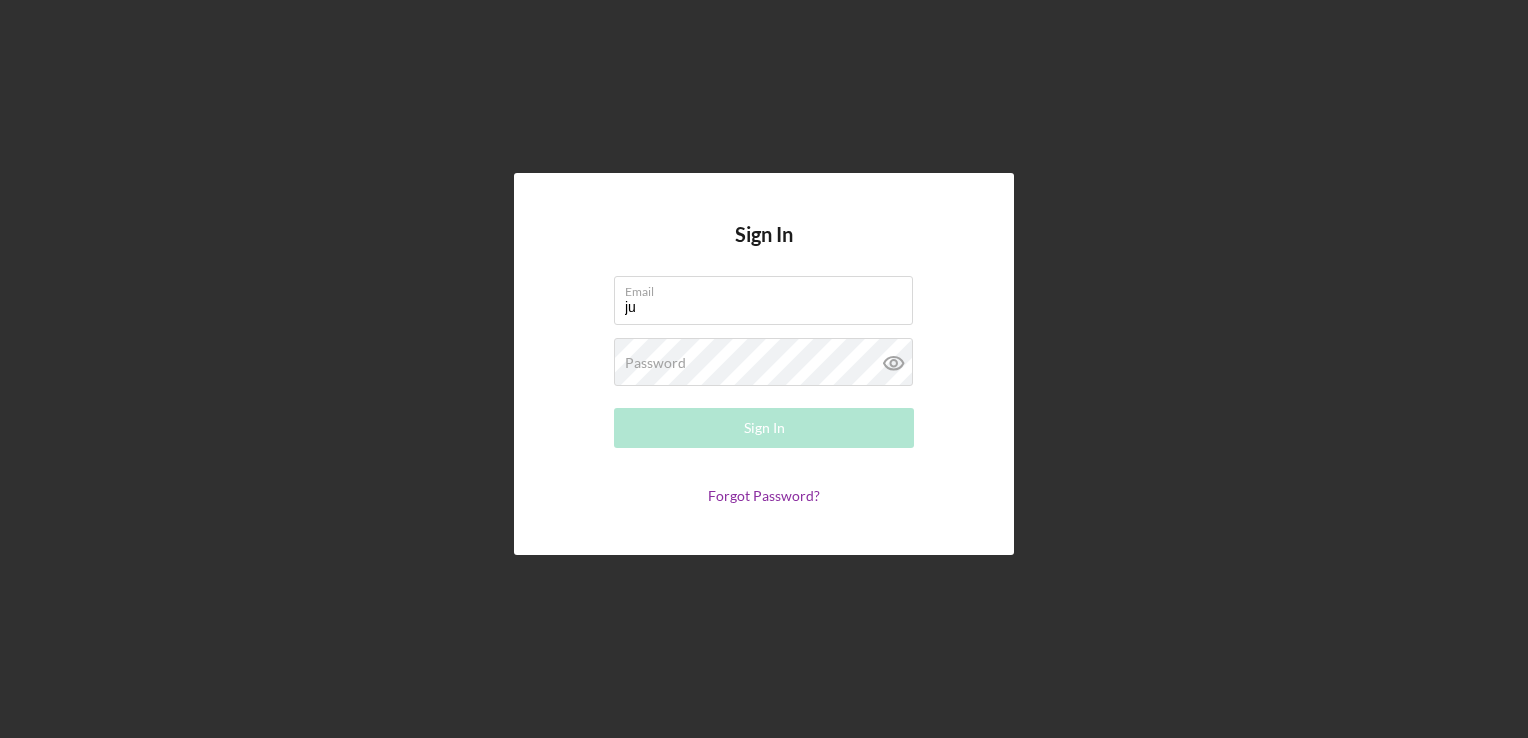 type on "[EMAIL]" 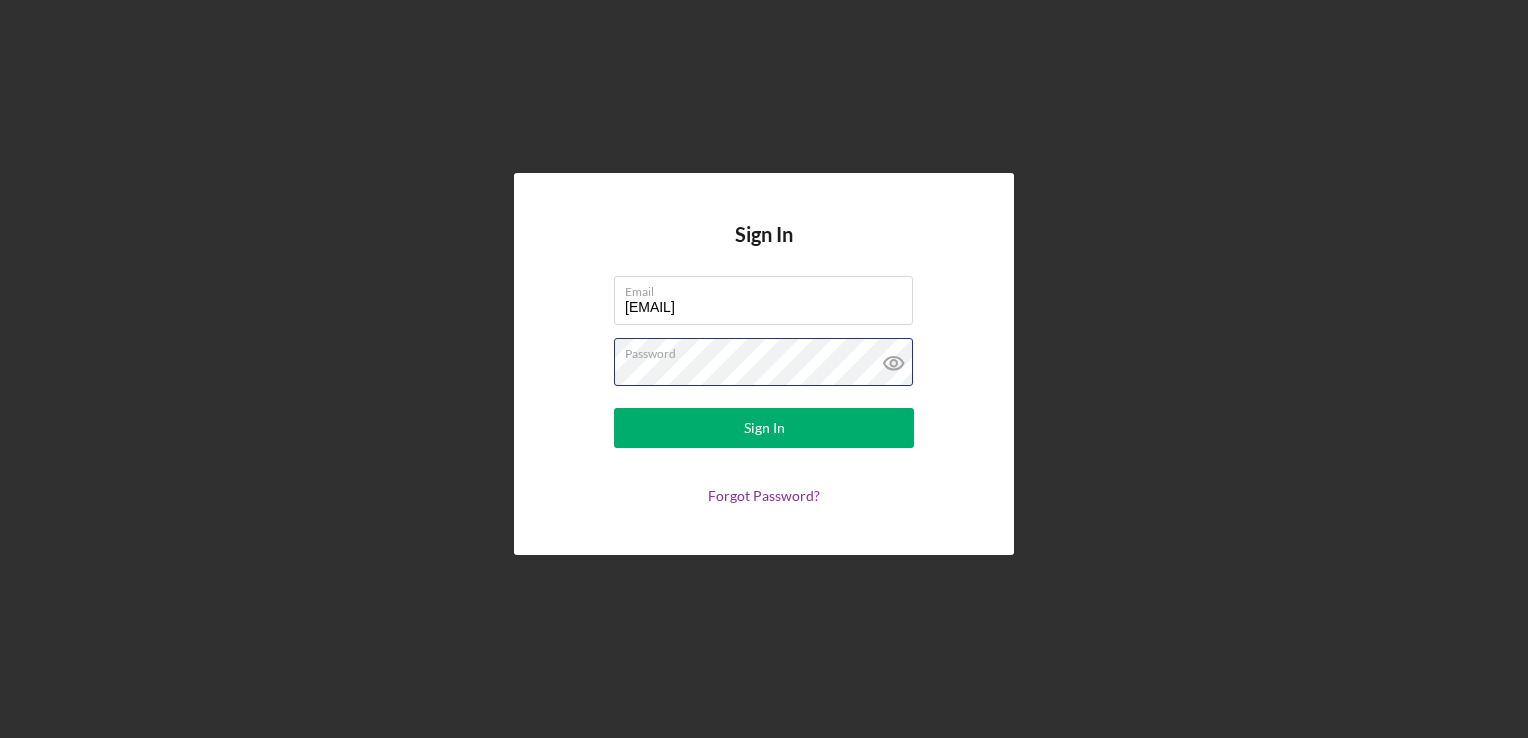 click on "Sign In" at bounding box center (764, 428) 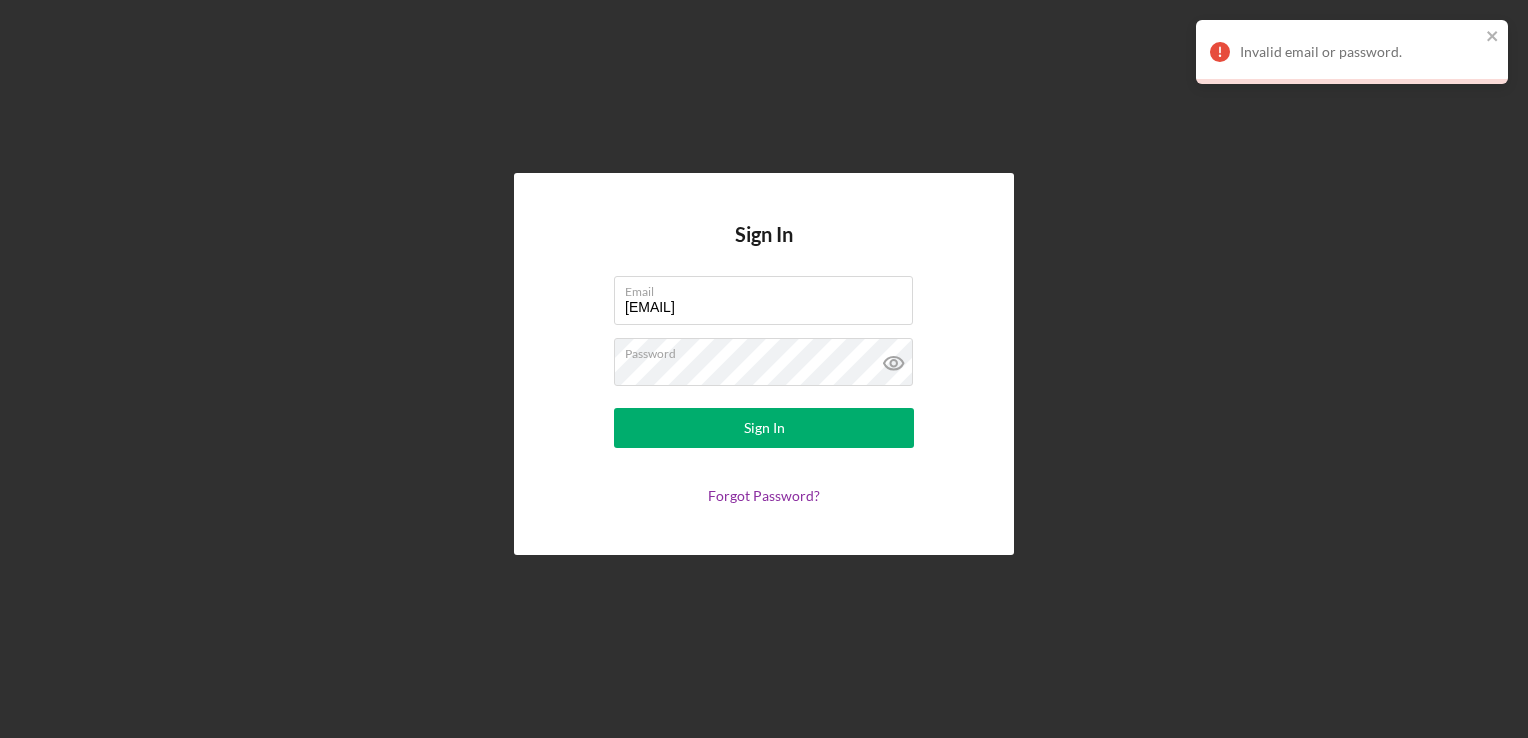 click on "Sign In Email [EMAIL] Password Sign In Forgot Password?" at bounding box center (764, 364) 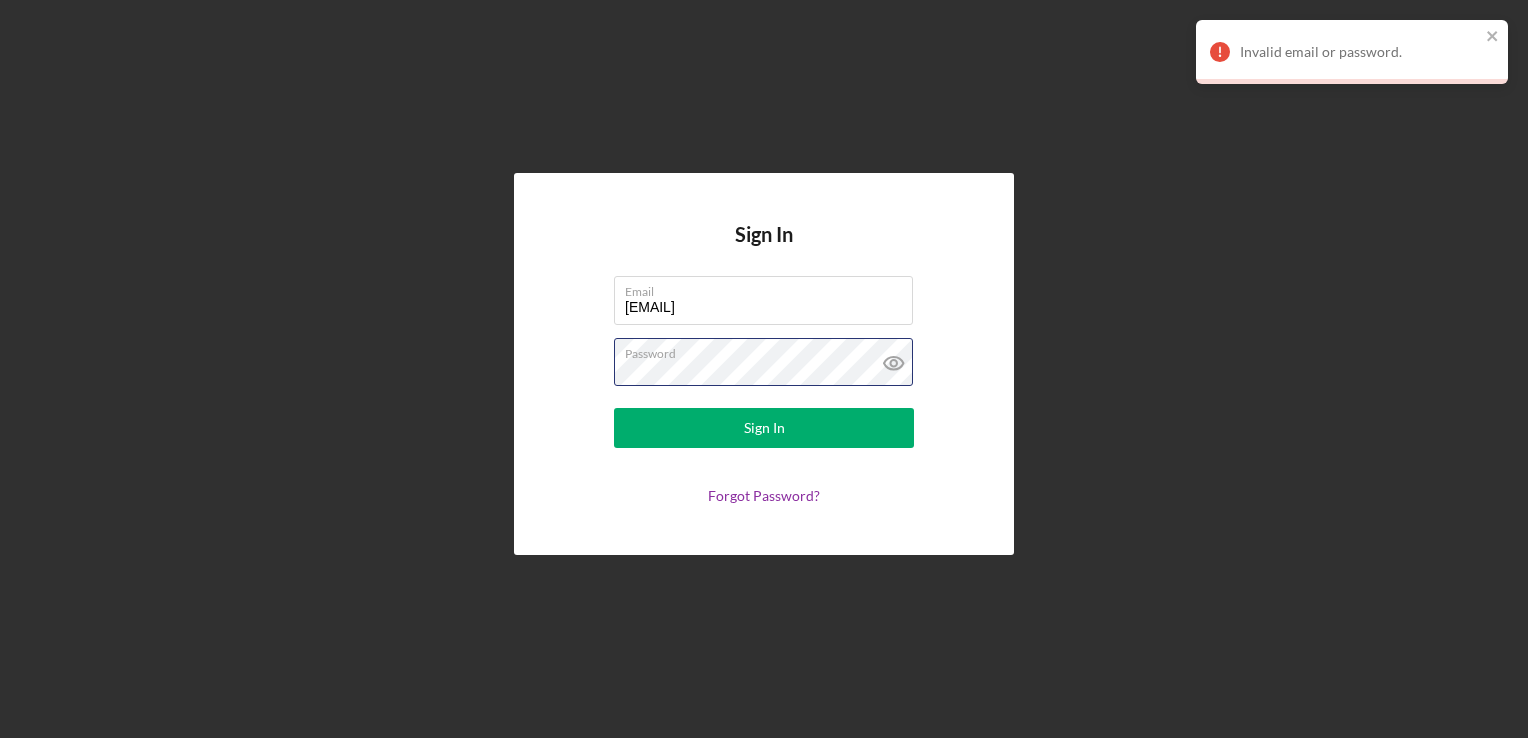 click on "Sign In Email [EMAIL] Password Sign In Forgot Password?" at bounding box center [764, 364] 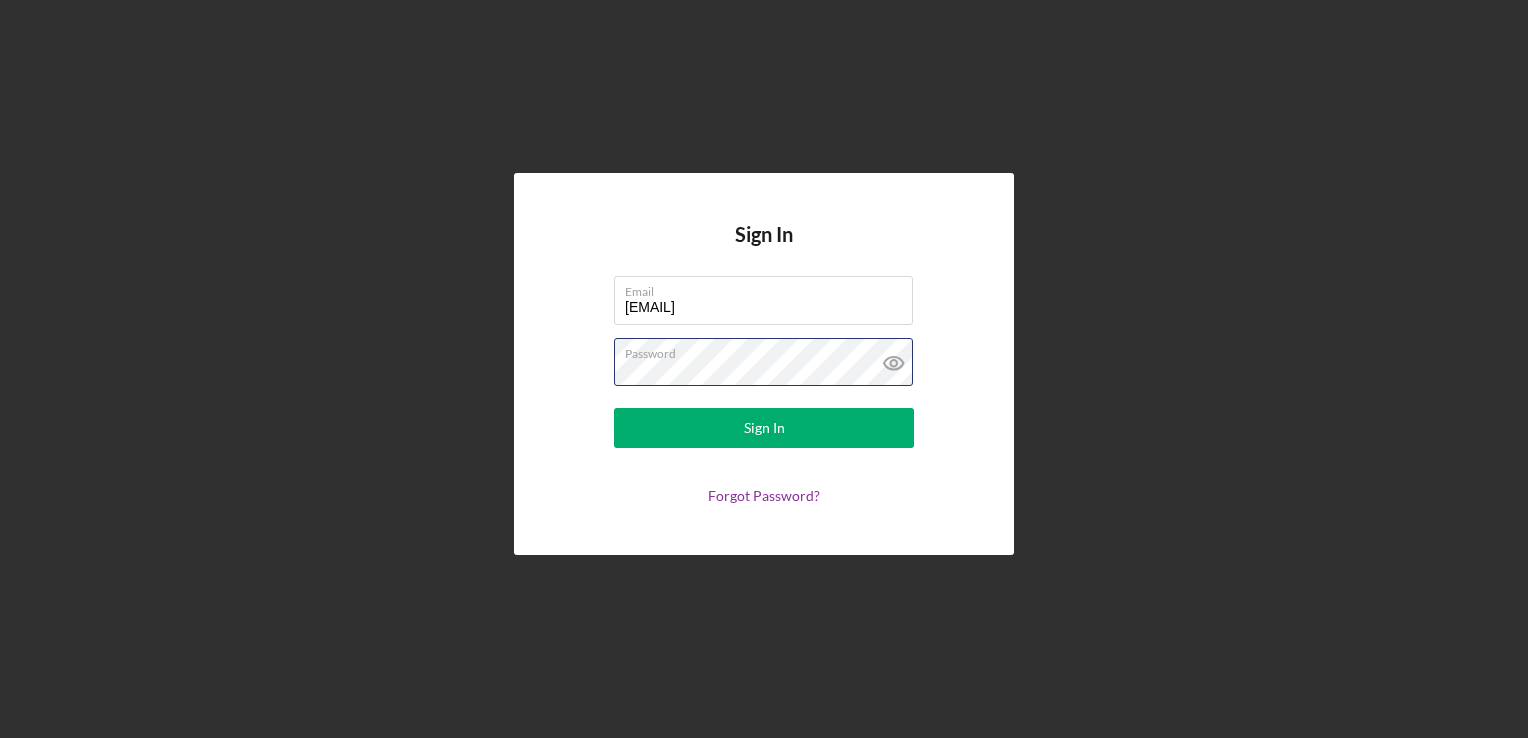 click on "Sign In" at bounding box center [764, 428] 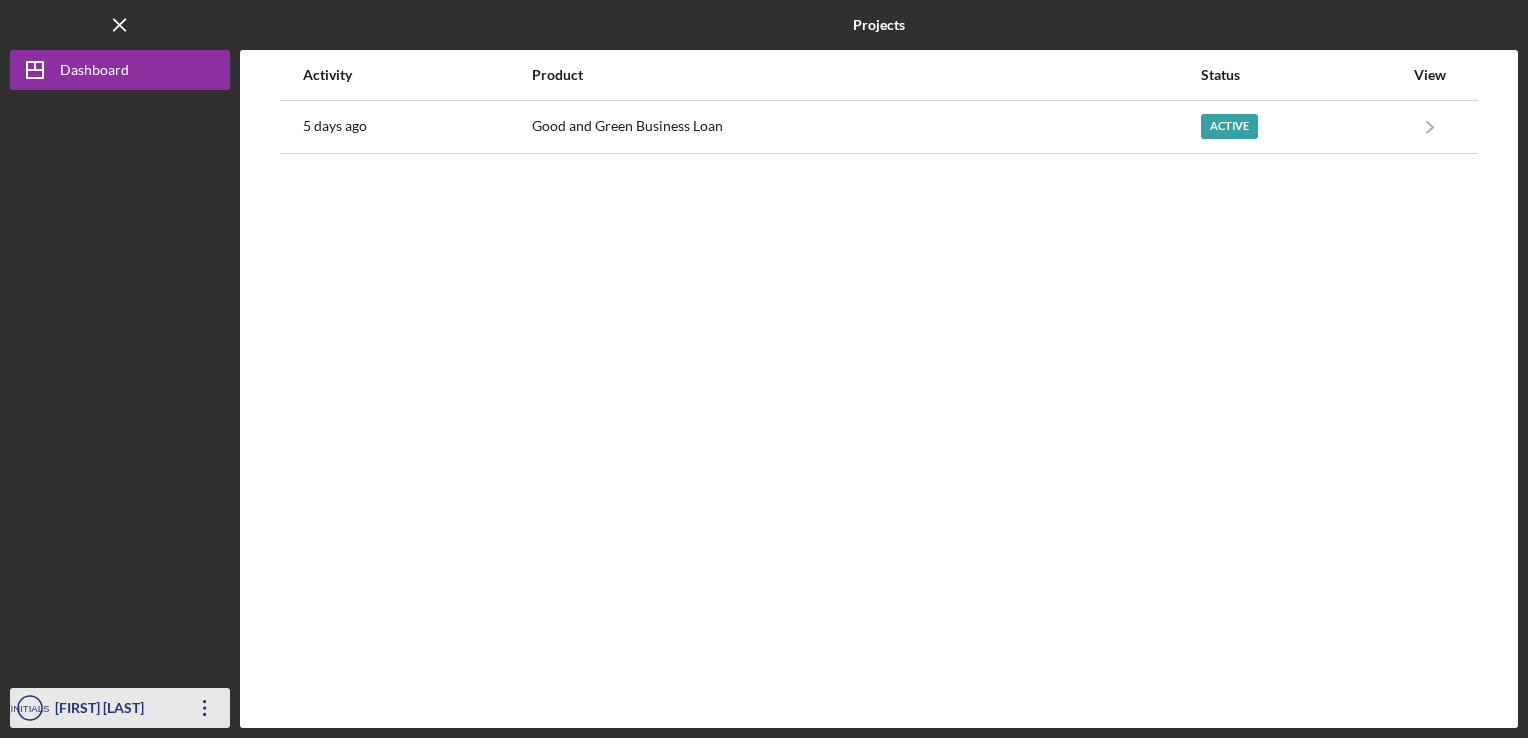 click on "[NAME] [LAST]" at bounding box center [115, 710] 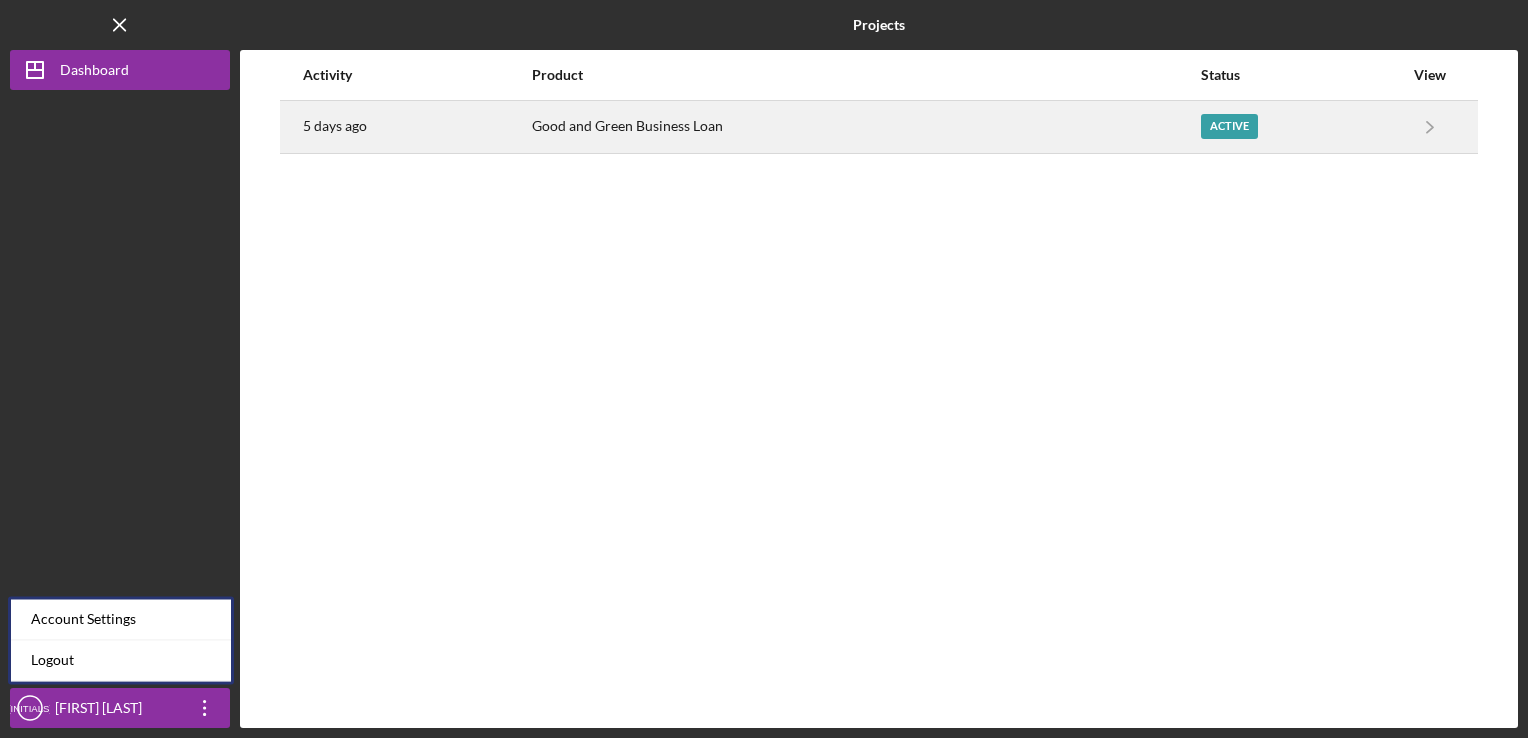 click on "Good and Green Business Loan" at bounding box center [865, 127] 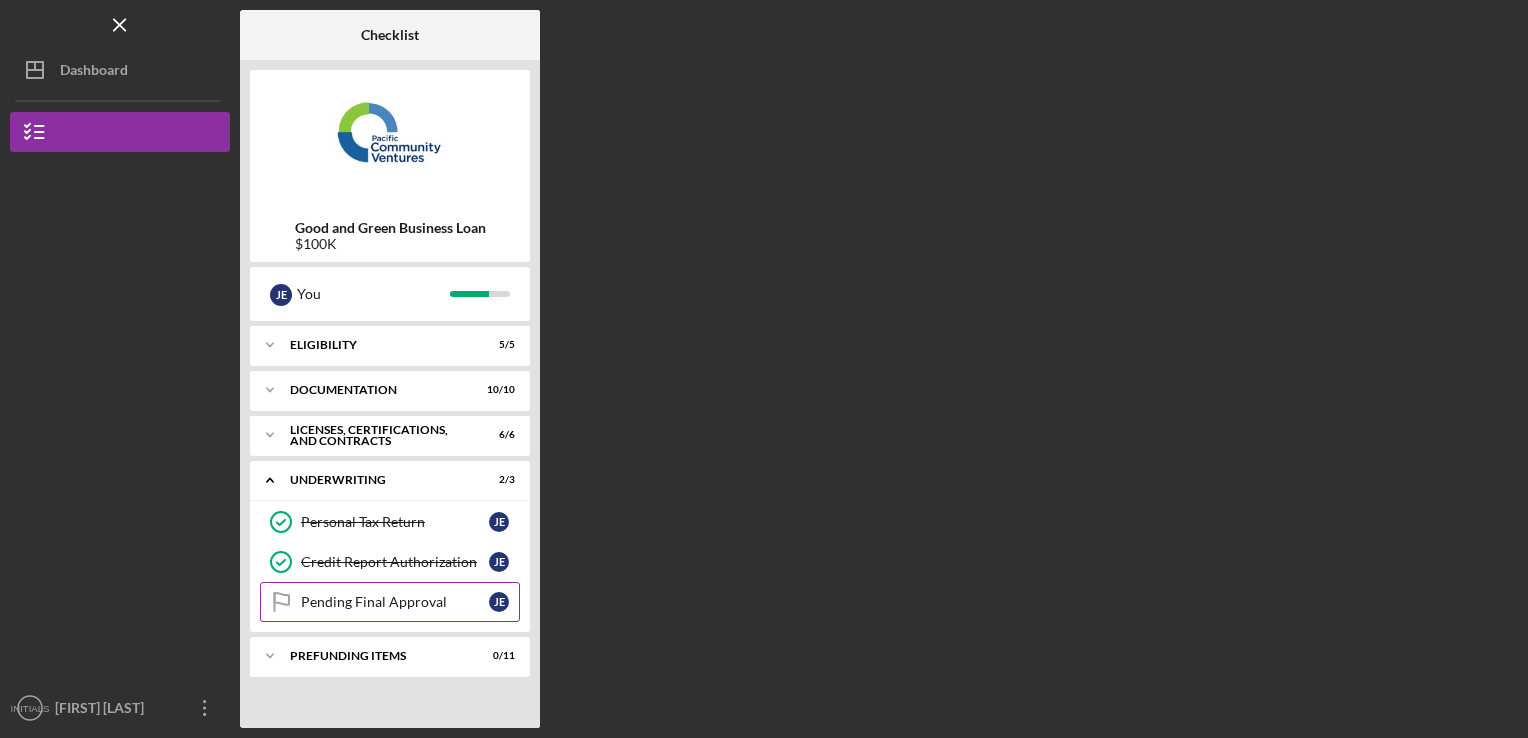 click on "Pending Final Approval" at bounding box center (395, 602) 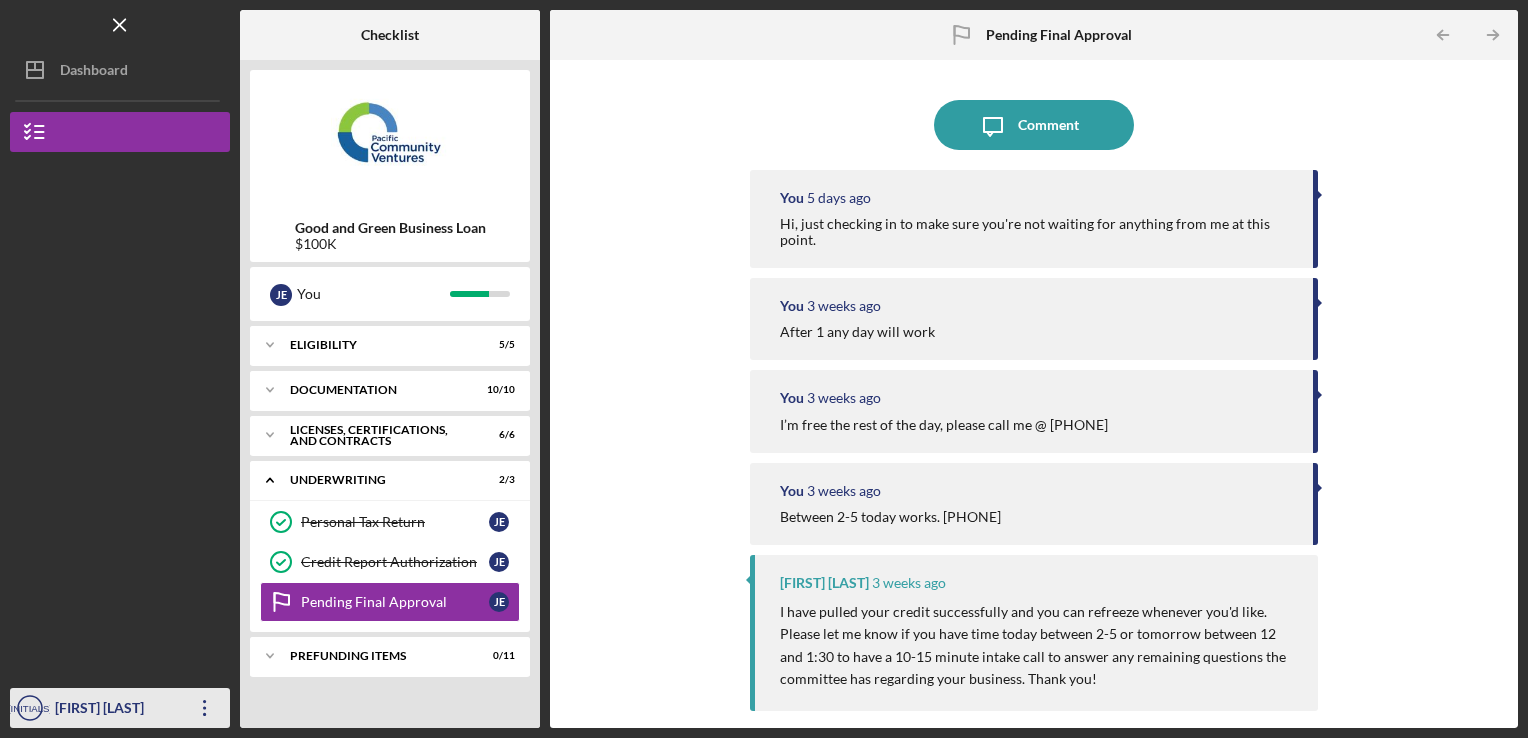 click on "[NAME] [LAST]" at bounding box center [115, 710] 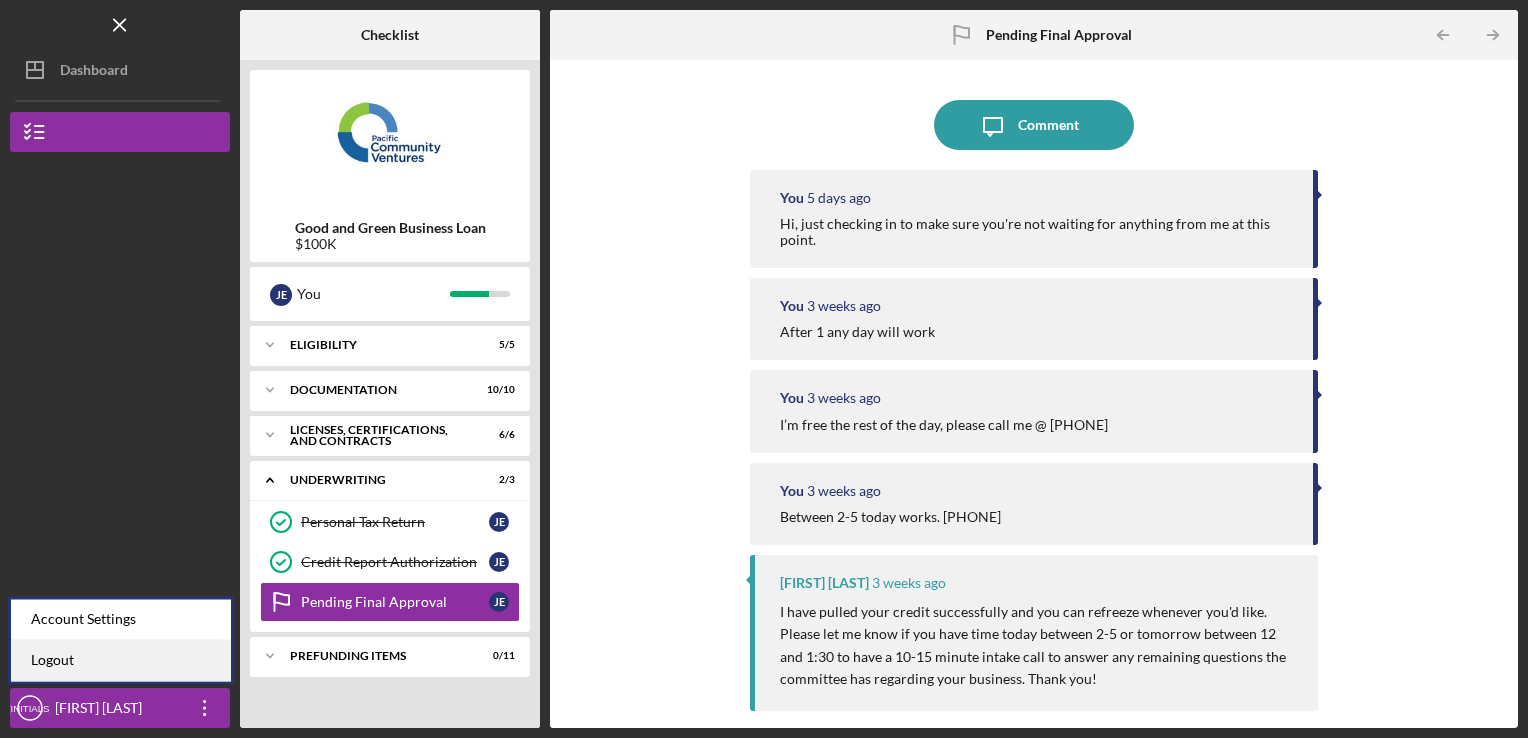 click on "Logout" at bounding box center [121, 660] 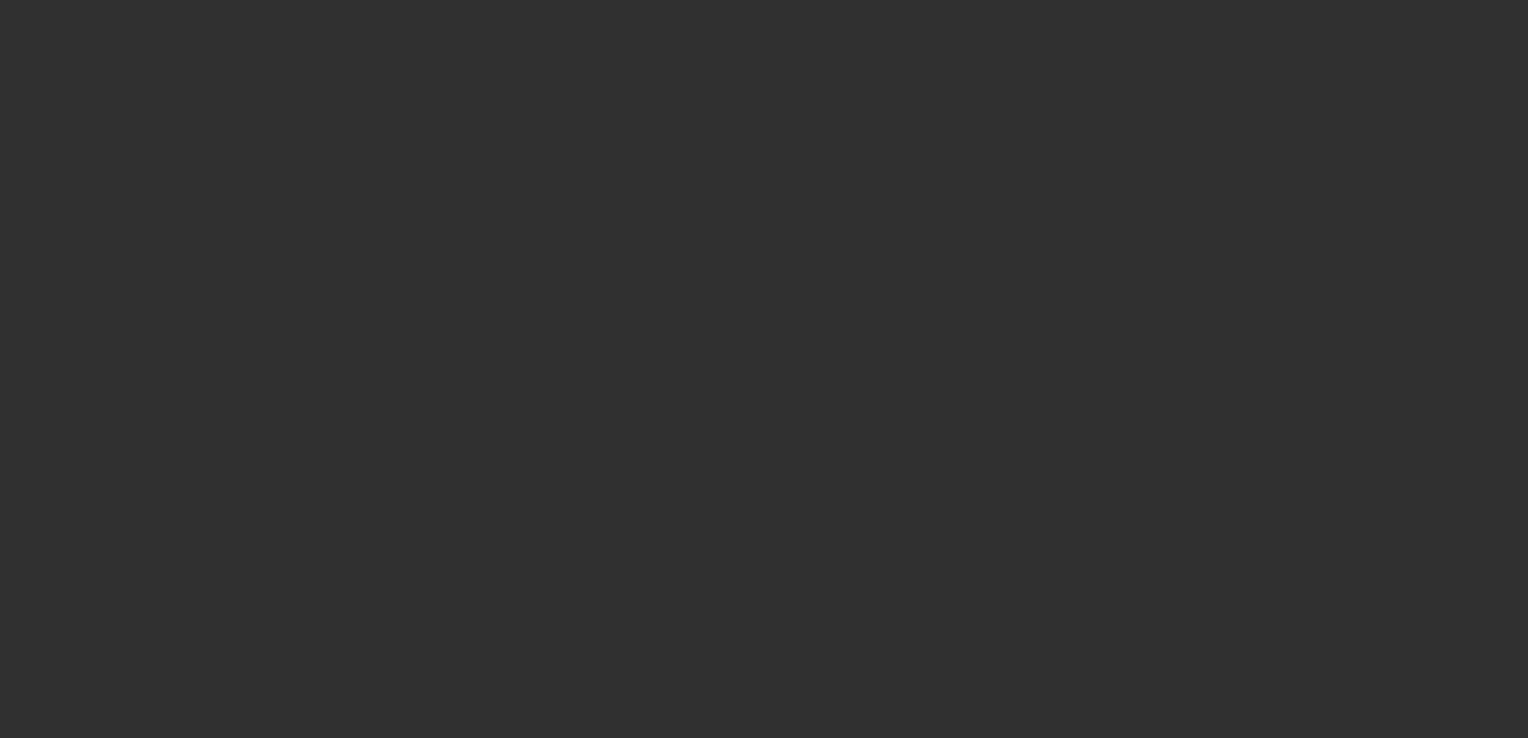 scroll, scrollTop: 0, scrollLeft: 0, axis: both 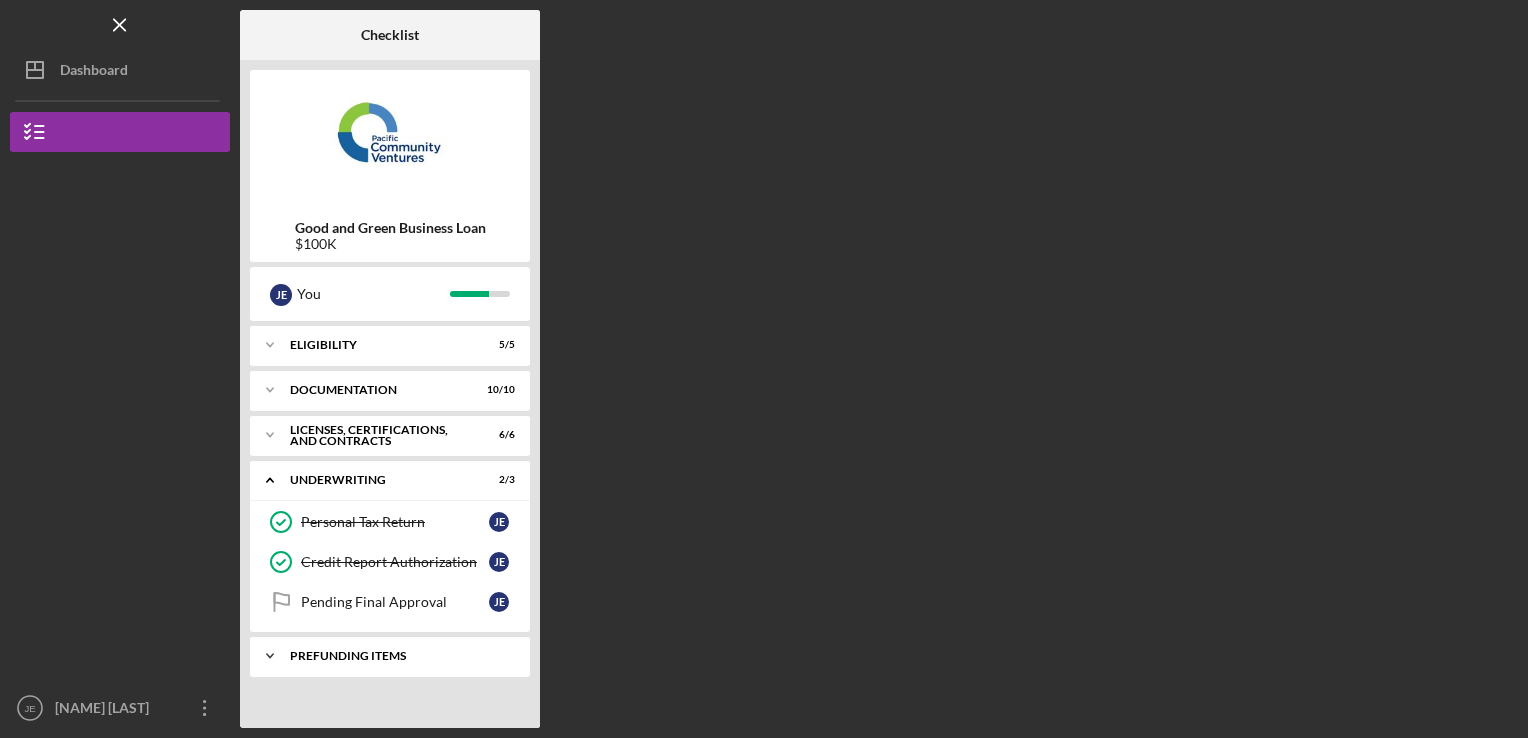 click on "Prefunding Items" at bounding box center (397, 656) 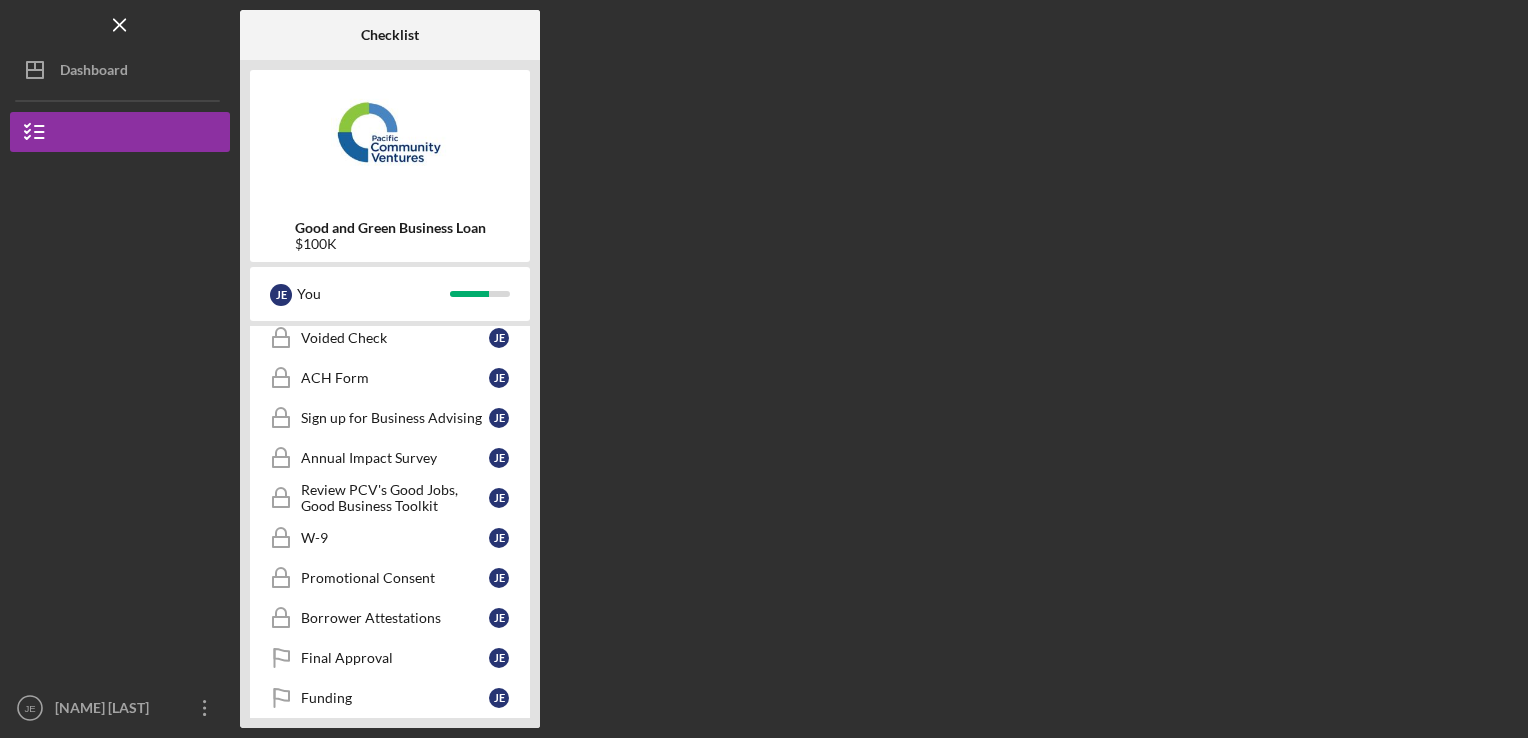 scroll, scrollTop: 414, scrollLeft: 0, axis: vertical 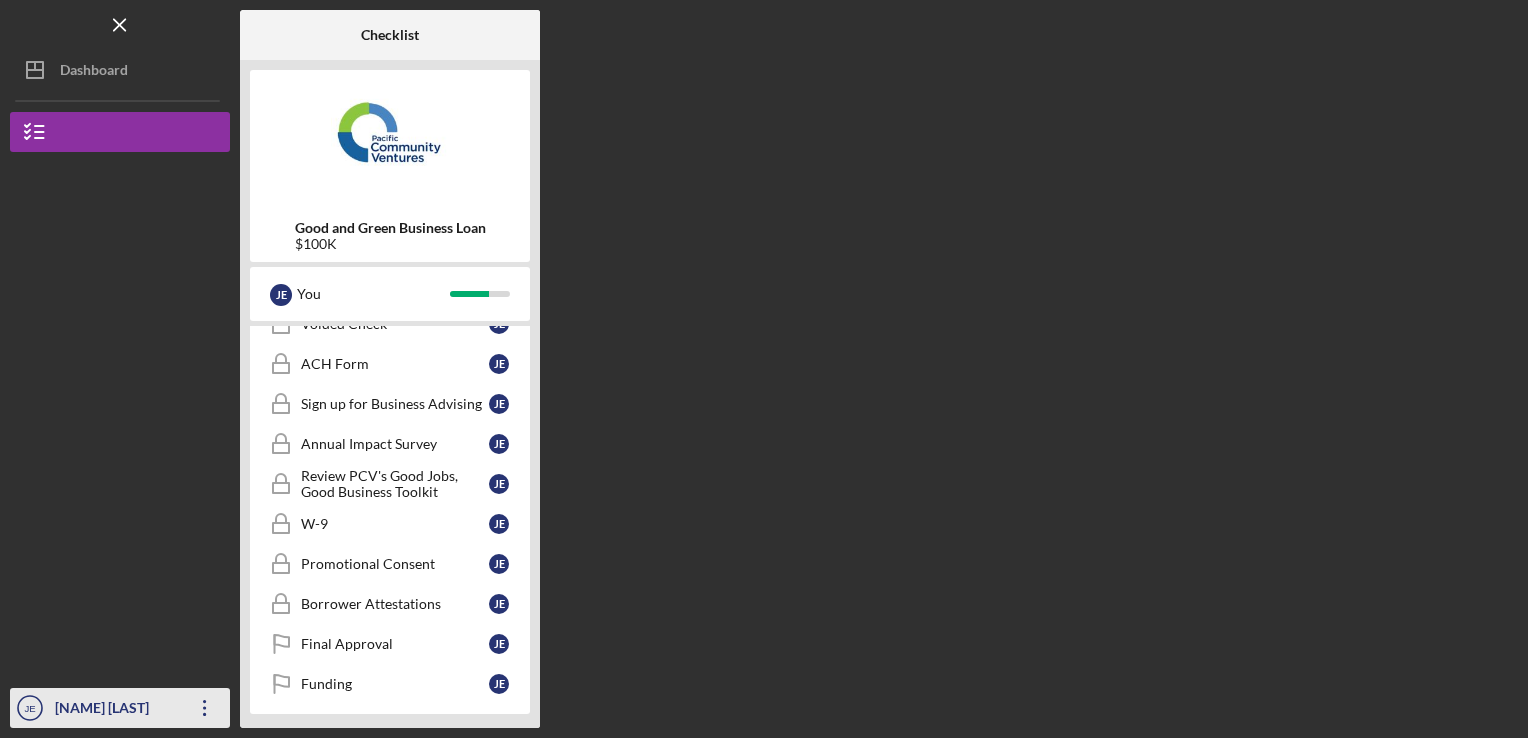 click on "Icon/Overflow" 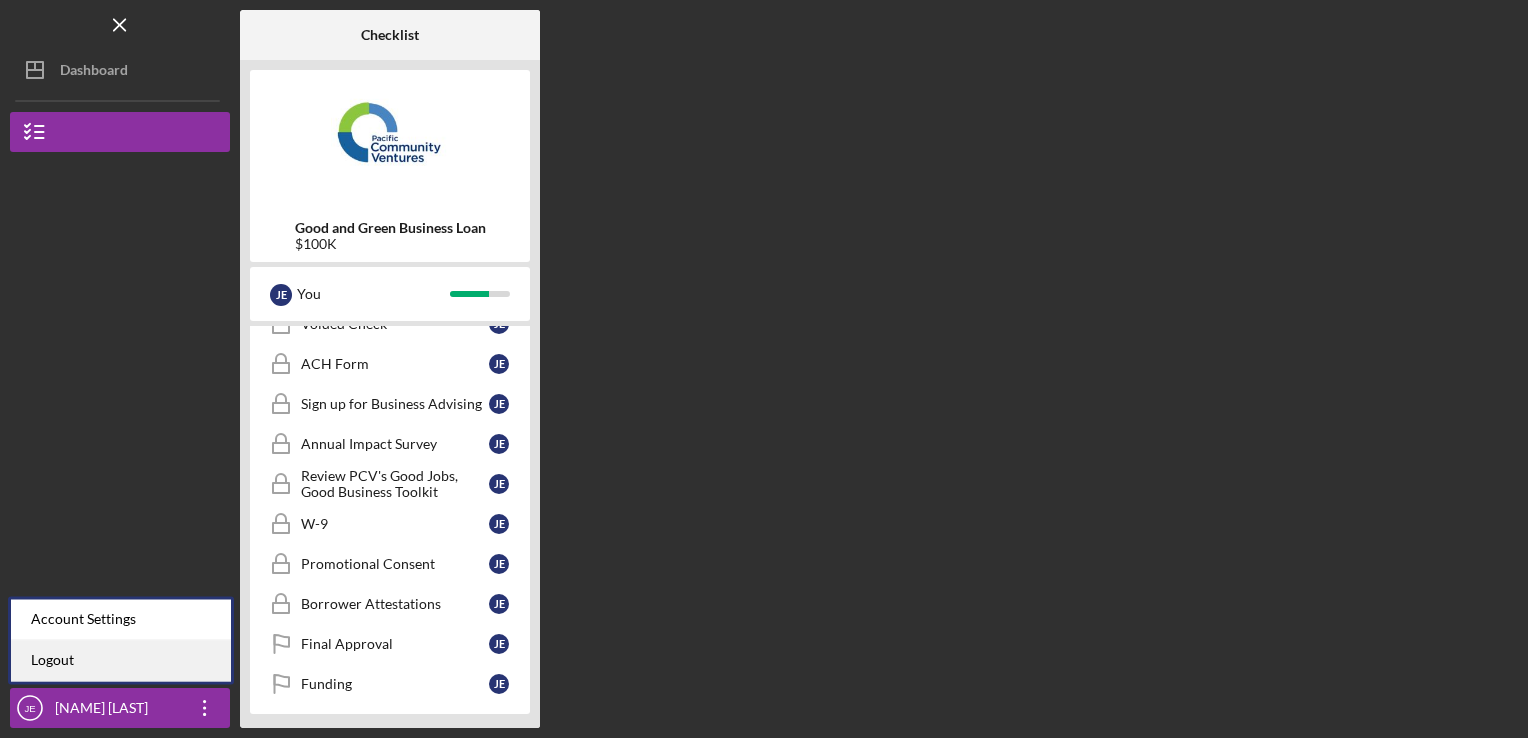 click on "Logout" at bounding box center [121, 660] 